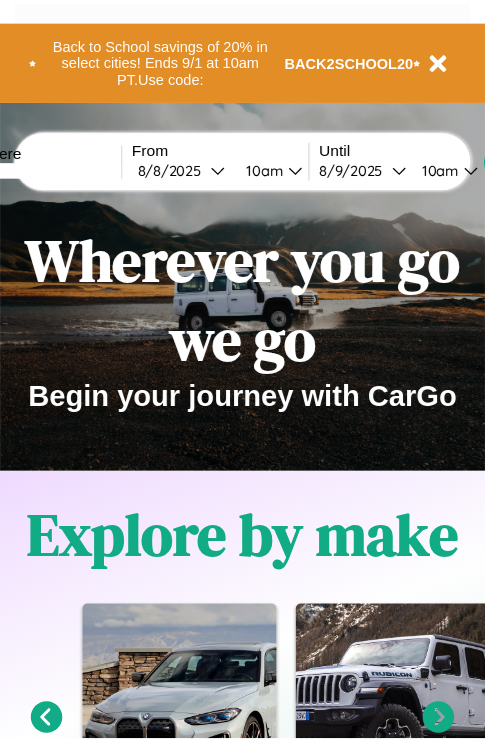 scroll, scrollTop: 0, scrollLeft: 0, axis: both 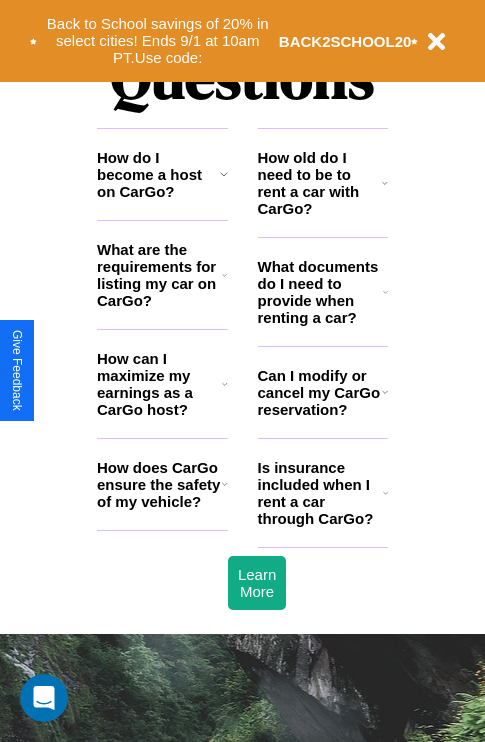 click on "Is insurance included when I rent a car through CarGo?" at bounding box center (320, 493) 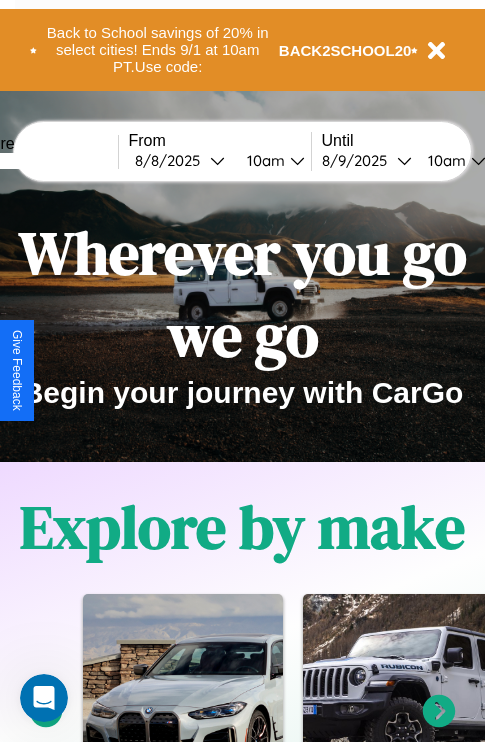 scroll, scrollTop: 0, scrollLeft: 0, axis: both 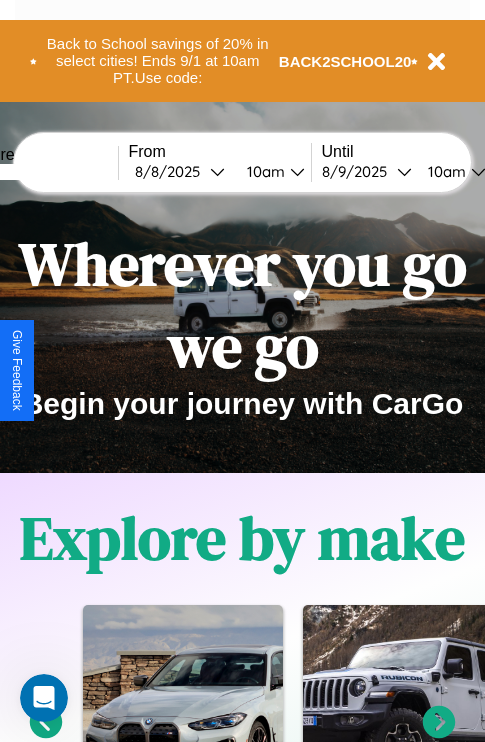click at bounding box center [43, 172] 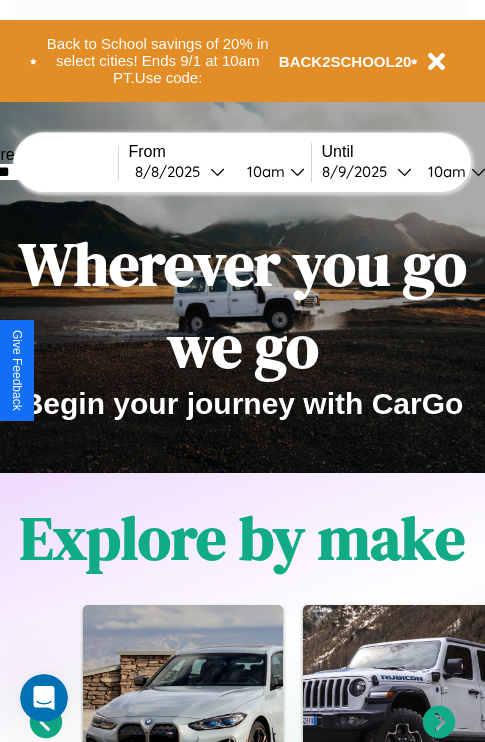 type on "*******" 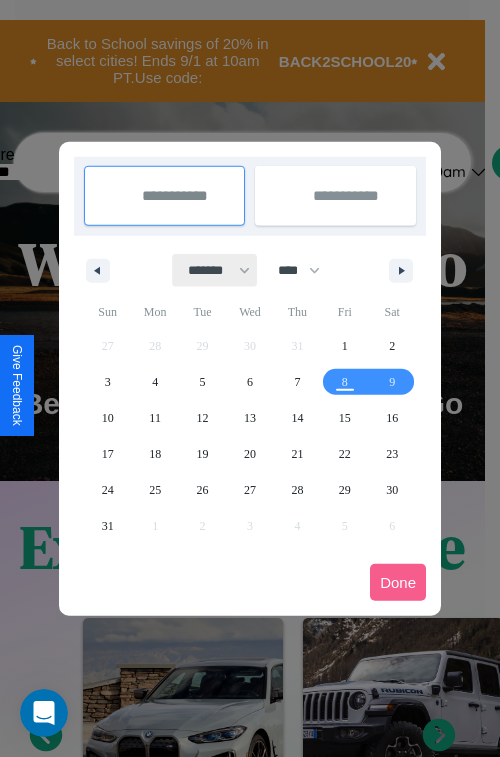 click on "******* ******** ***** ***** *** **** **** ****** ********* ******* ******** ********" at bounding box center (215, 270) 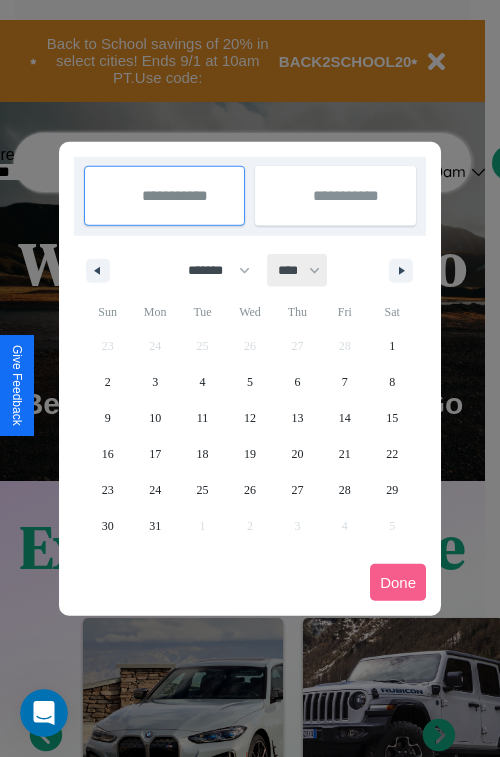 click on "**** **** **** **** **** **** **** **** **** **** **** **** **** **** **** **** **** **** **** **** **** **** **** **** **** **** **** **** **** **** **** **** **** **** **** **** **** **** **** **** **** **** **** **** **** **** **** **** **** **** **** **** **** **** **** **** **** **** **** **** **** **** **** **** **** **** **** **** **** **** **** **** **** **** **** **** **** **** **** **** **** **** **** **** **** **** **** **** **** **** **** **** **** **** **** **** **** **** **** **** **** **** **** **** **** **** **** **** **** **** **** **** **** **** **** **** **** **** **** **** ****" at bounding box center (298, 270) 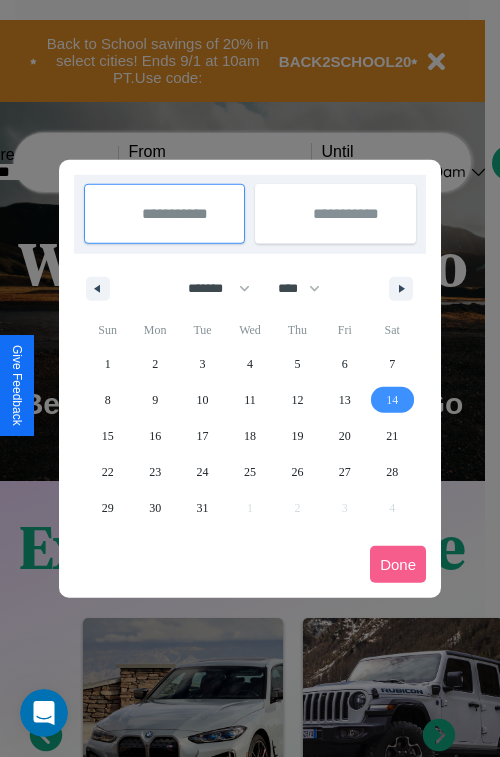 click on "14" at bounding box center [392, 400] 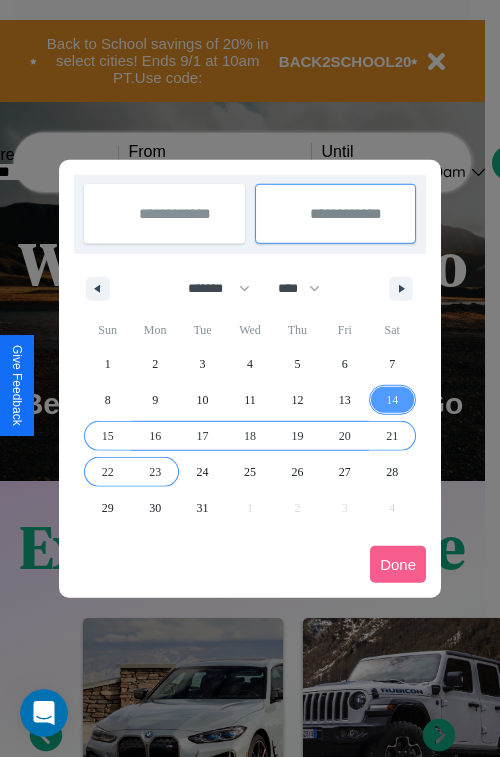 click on "23" at bounding box center (155, 472) 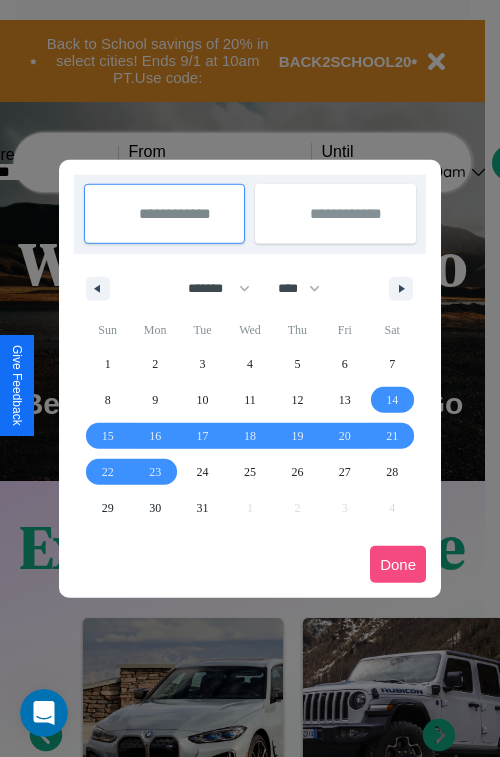 click on "Done" at bounding box center (398, 564) 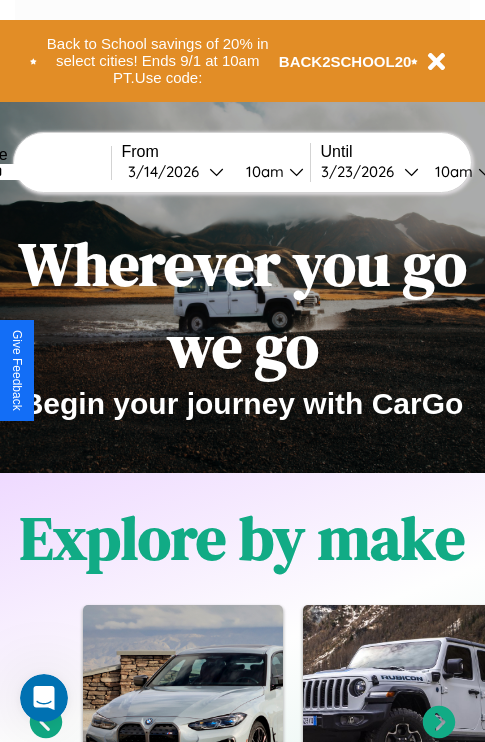 scroll, scrollTop: 0, scrollLeft: 75, axis: horizontal 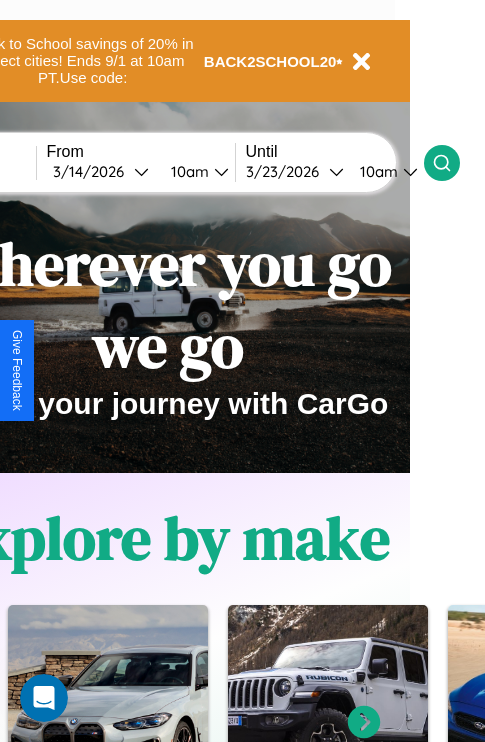click 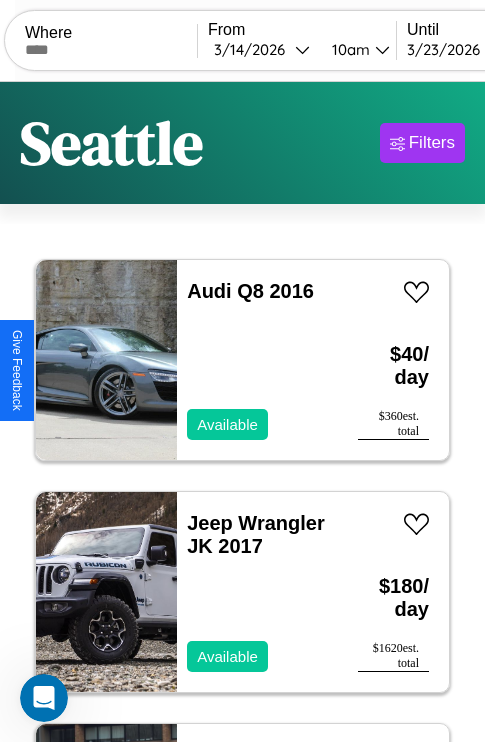 scroll, scrollTop: 95, scrollLeft: 0, axis: vertical 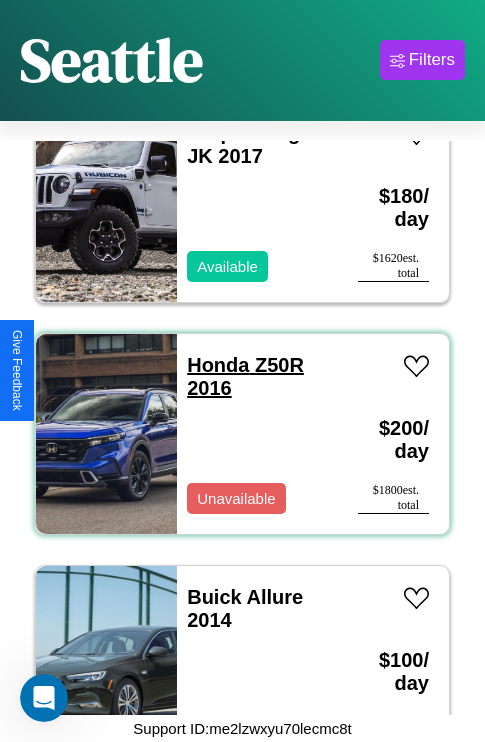 click on "Honda   Z50R   2016" at bounding box center [245, 376] 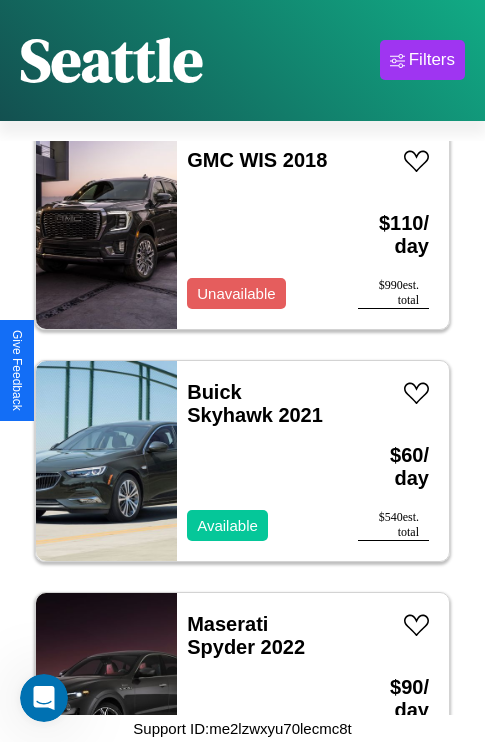 scroll, scrollTop: 3787, scrollLeft: 0, axis: vertical 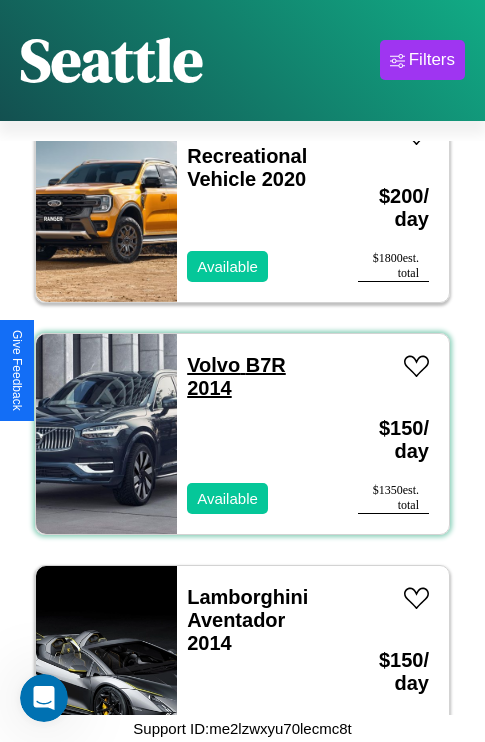 click on "Volvo   B7R   2014" at bounding box center [236, 376] 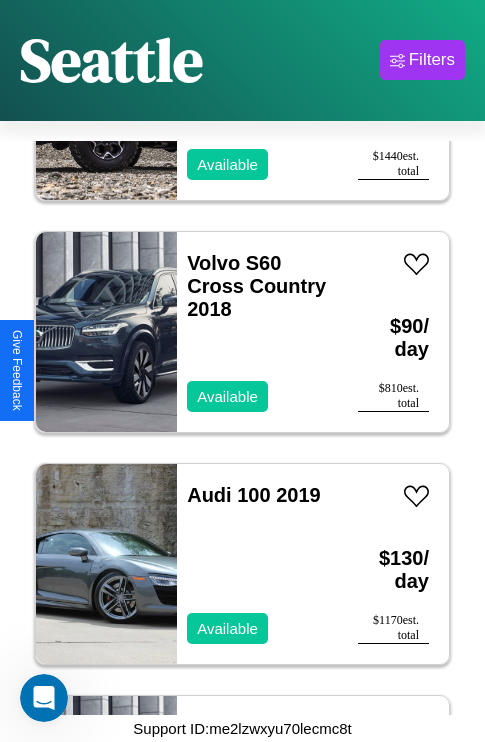 scroll, scrollTop: 2627, scrollLeft: 0, axis: vertical 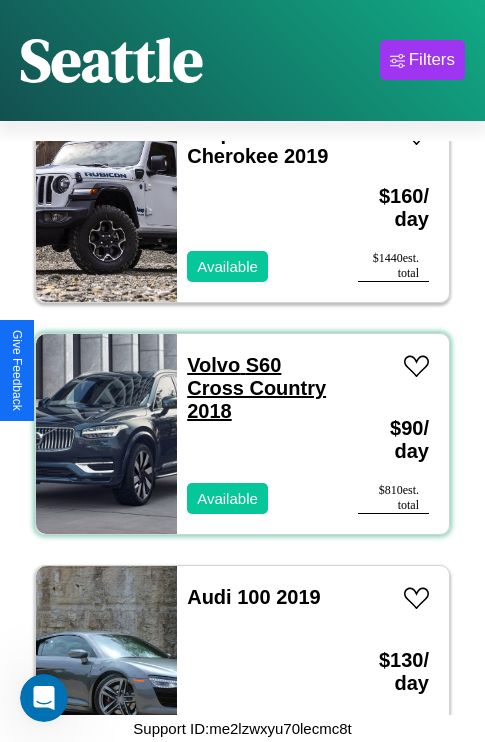 click on "Volvo   S60 Cross Country   2018" at bounding box center (256, 388) 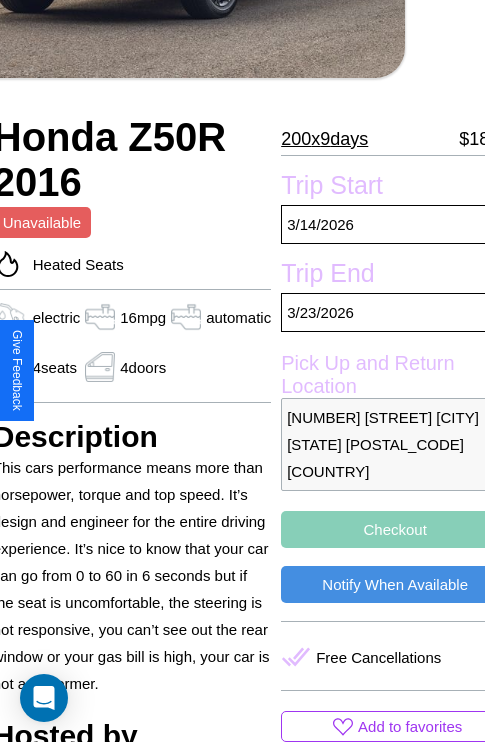 scroll, scrollTop: 440, scrollLeft: 96, axis: both 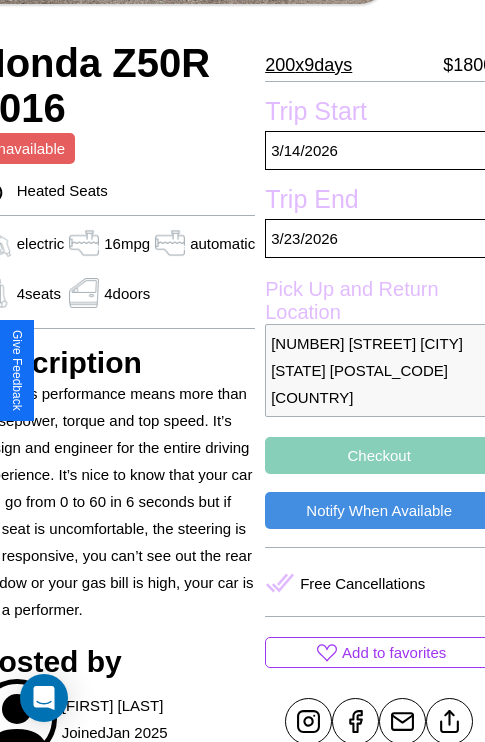 click on "8052 Broadway  Seattle Washington 89659 United States" at bounding box center [379, 370] 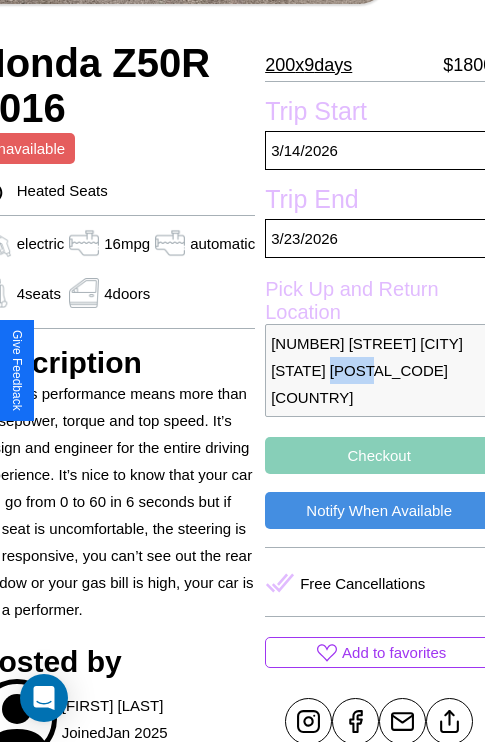 click on "8052 Broadway  Seattle Washington 89659 United States" at bounding box center (379, 370) 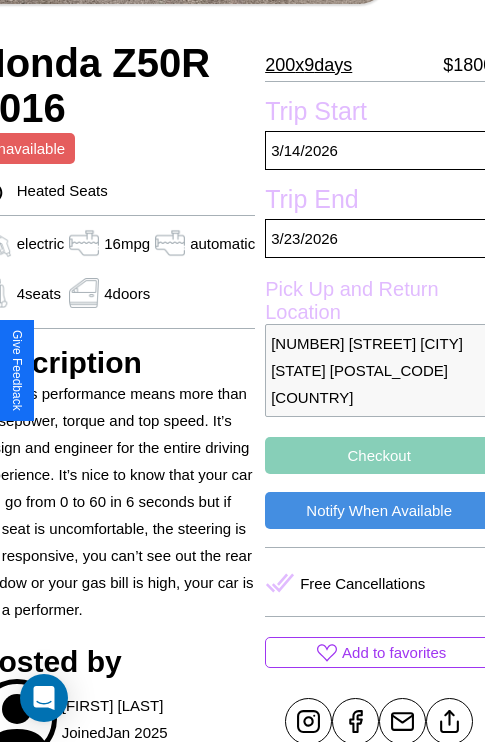 click on "8052 Broadway  Seattle Washington 89659 United States" at bounding box center (379, 370) 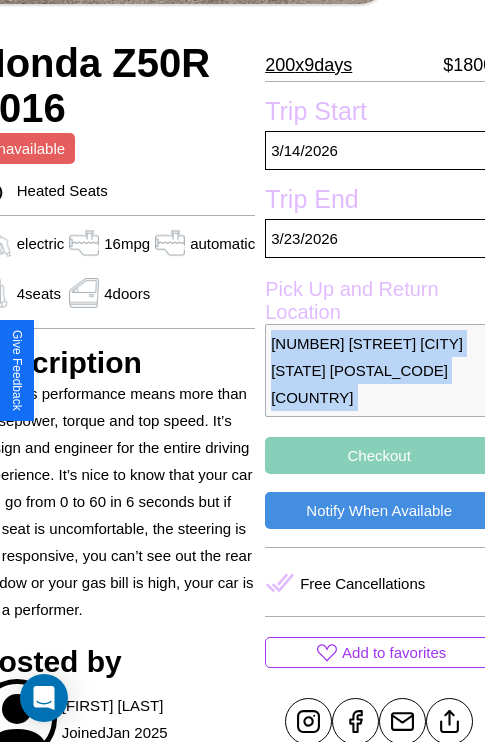 click on "8052 Broadway  Seattle Washington 89659 United States" at bounding box center (379, 370) 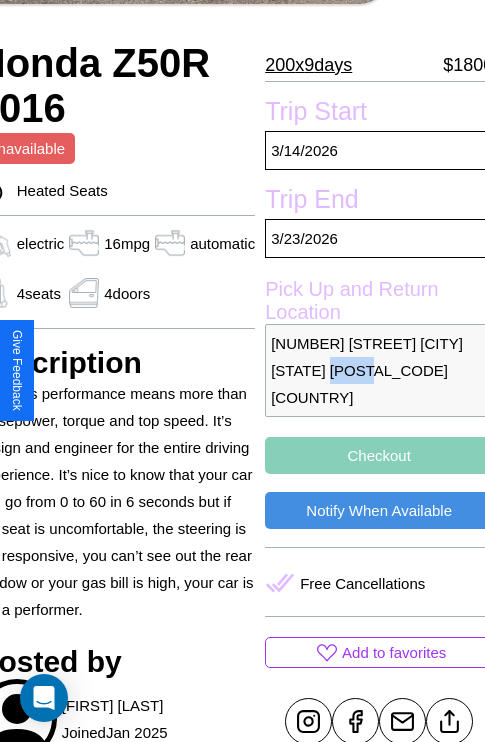 click on "8052 Broadway  Seattle Washington 89659 United States" at bounding box center [379, 370] 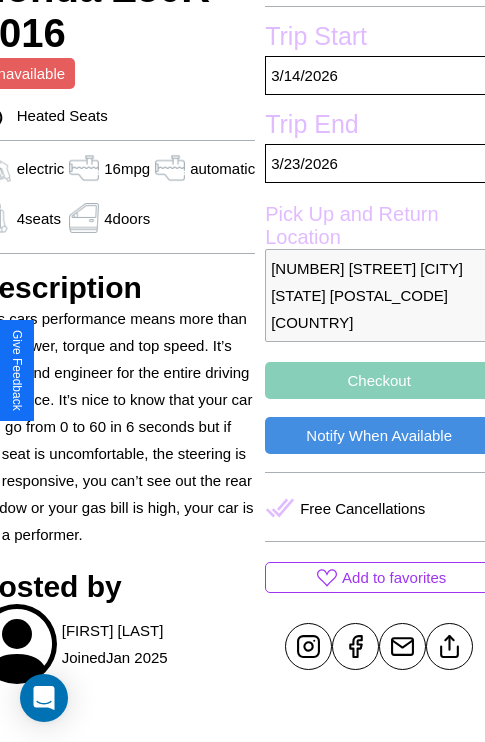 scroll, scrollTop: 525, scrollLeft: 96, axis: both 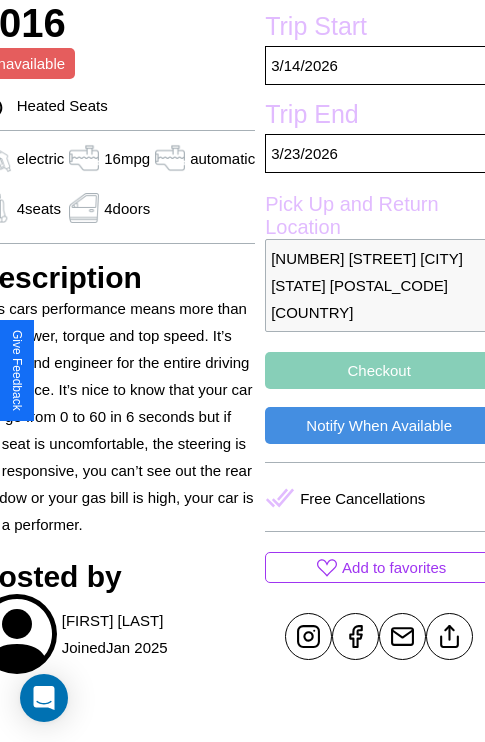 click on "Checkout" at bounding box center [379, 370] 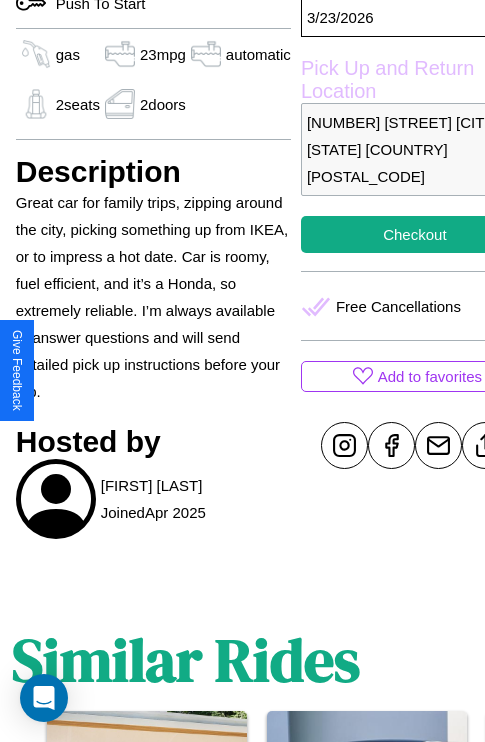 scroll, scrollTop: 676, scrollLeft: 64, axis: both 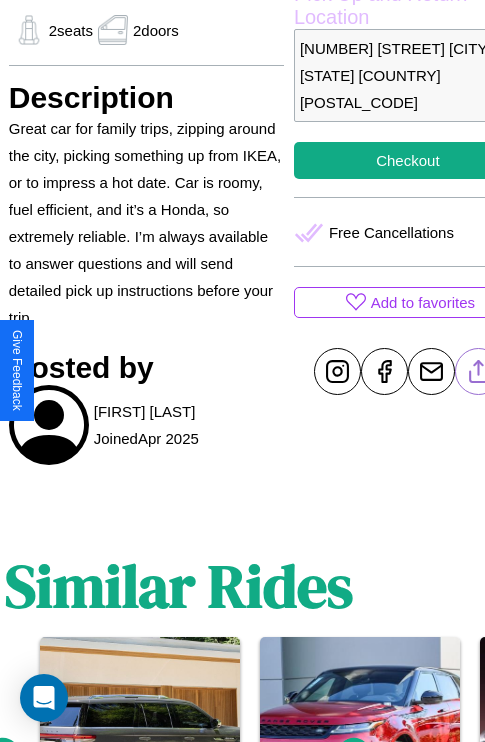 click 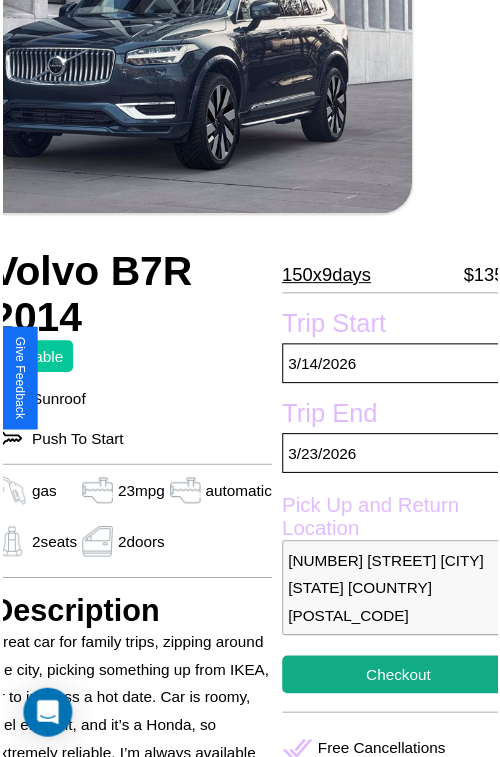 scroll, scrollTop: 160, scrollLeft: 84, axis: both 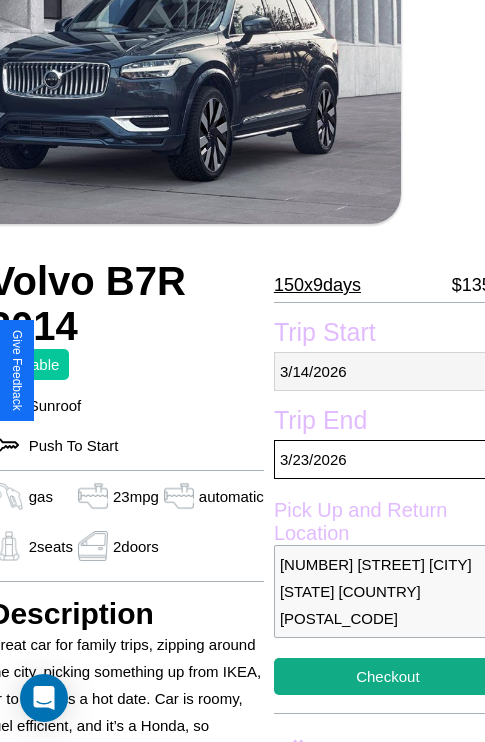 click on "3 / 14 / 2026" at bounding box center (388, 371) 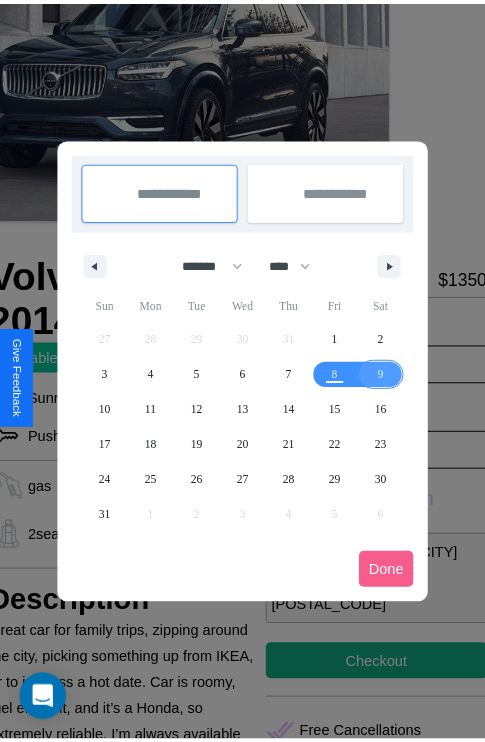 scroll, scrollTop: 0, scrollLeft: 84, axis: horizontal 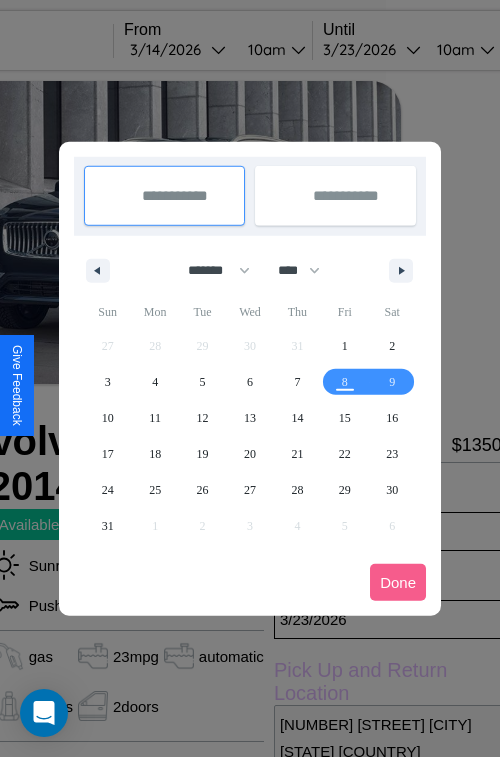 click at bounding box center (250, 378) 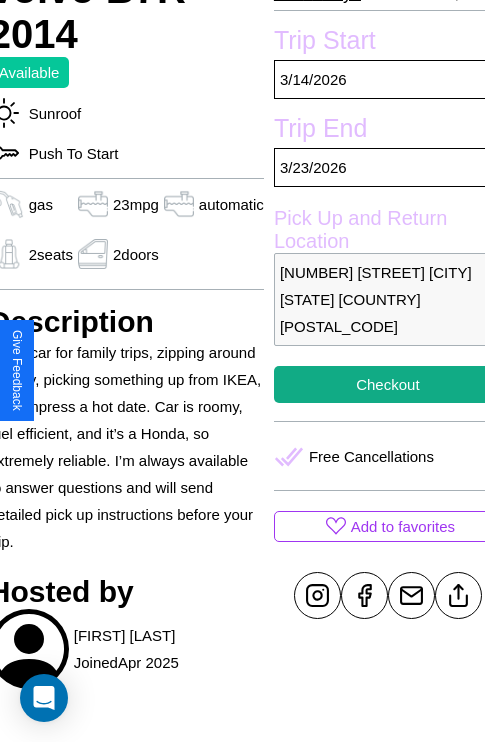 scroll, scrollTop: 465, scrollLeft: 84, axis: both 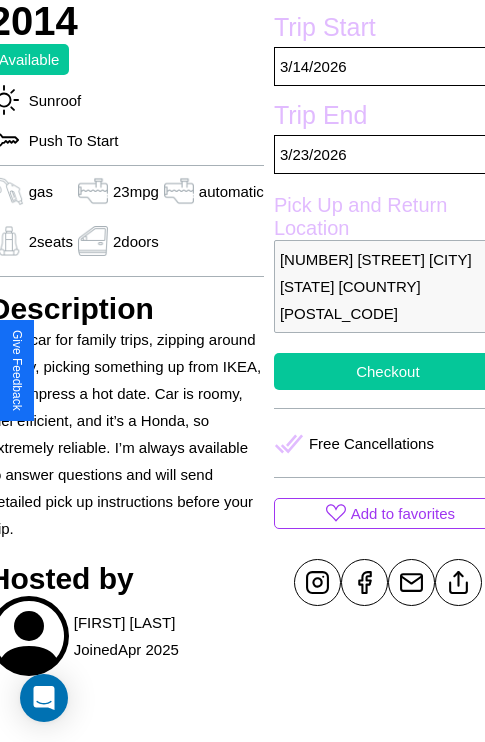 click on "Checkout" at bounding box center [388, 371] 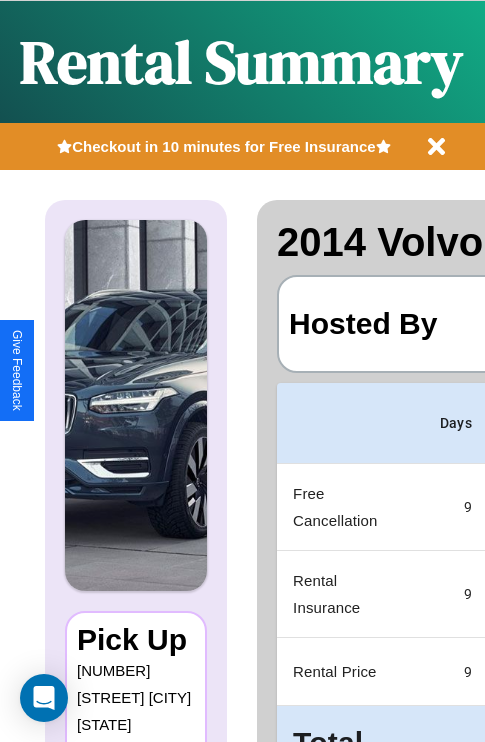 scroll, scrollTop: 0, scrollLeft: 387, axis: horizontal 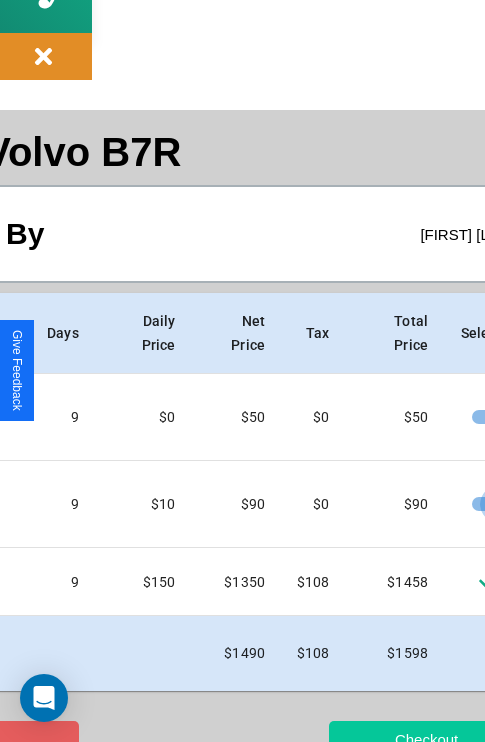 click on "Checkout" at bounding box center [426, 739] 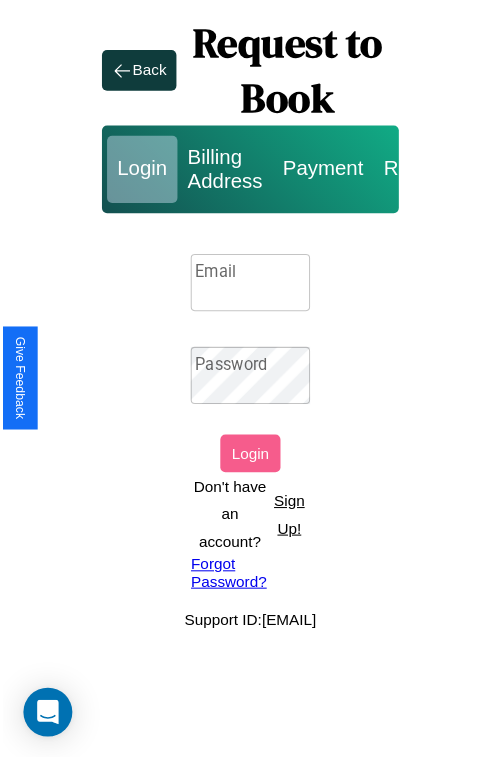 scroll, scrollTop: 0, scrollLeft: 0, axis: both 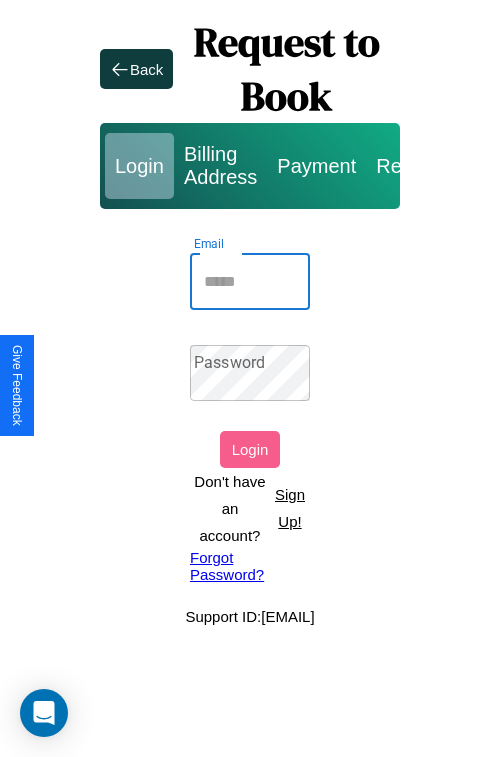 click on "Email" at bounding box center (250, 282) 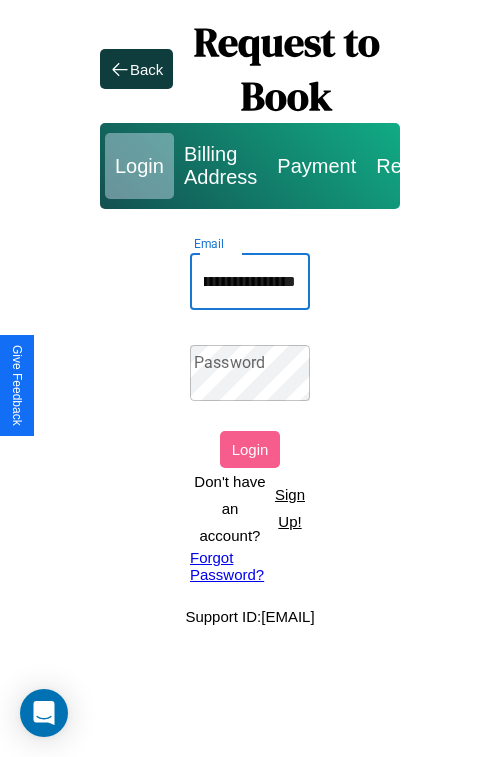 scroll, scrollTop: 0, scrollLeft: 110, axis: horizontal 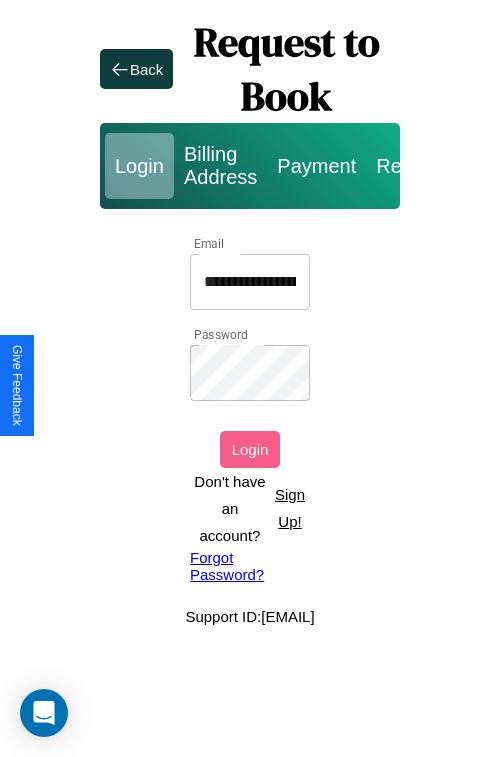 click on "Login" at bounding box center (250, 449) 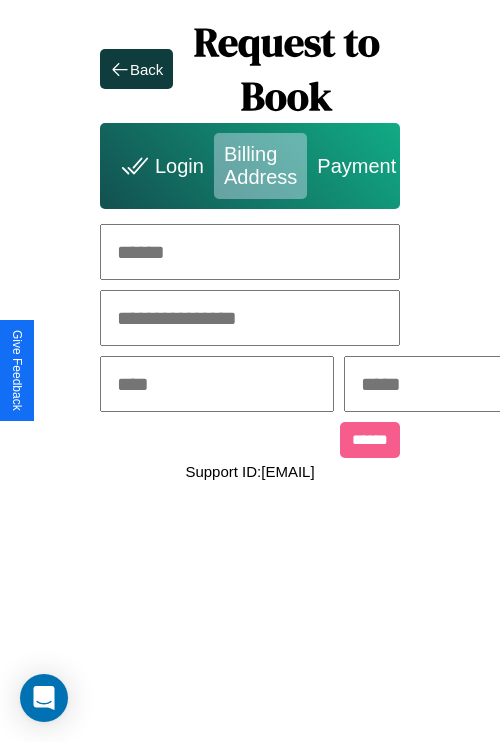 click at bounding box center (250, 252) 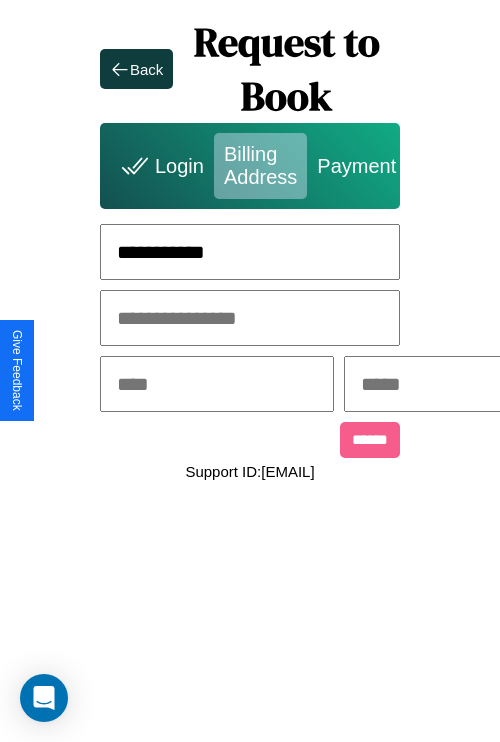 type on "**********" 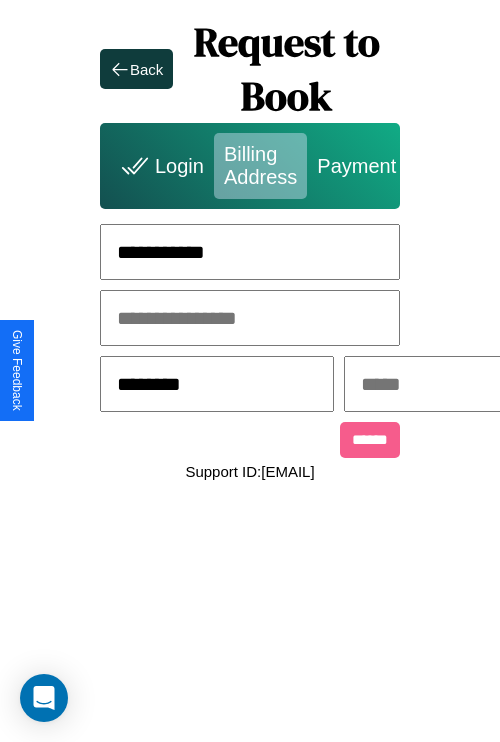 type on "********" 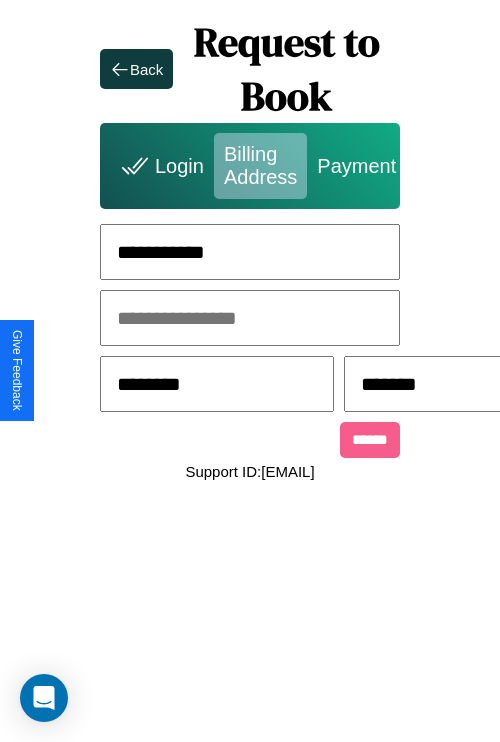 scroll, scrollTop: 0, scrollLeft: 517, axis: horizontal 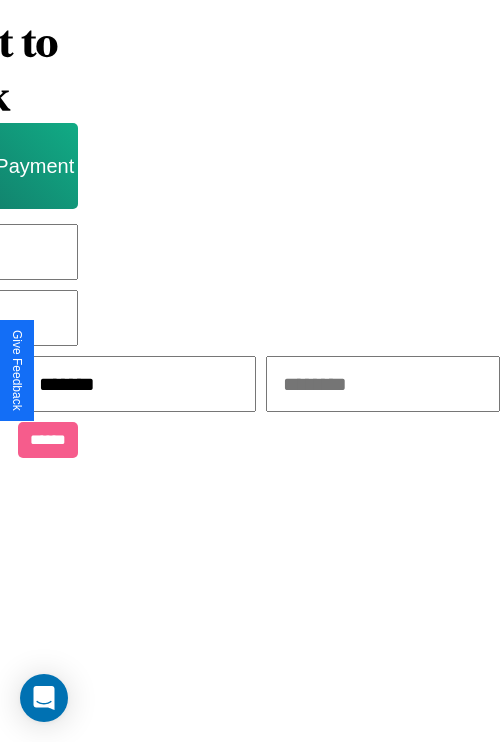 type on "*******" 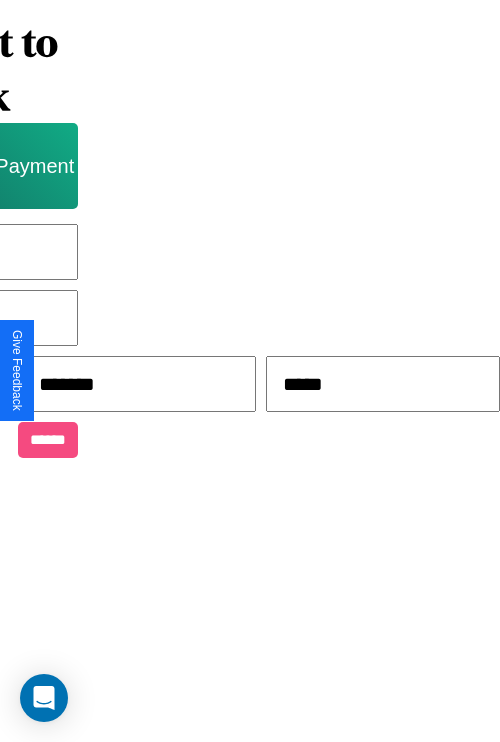 type on "*****" 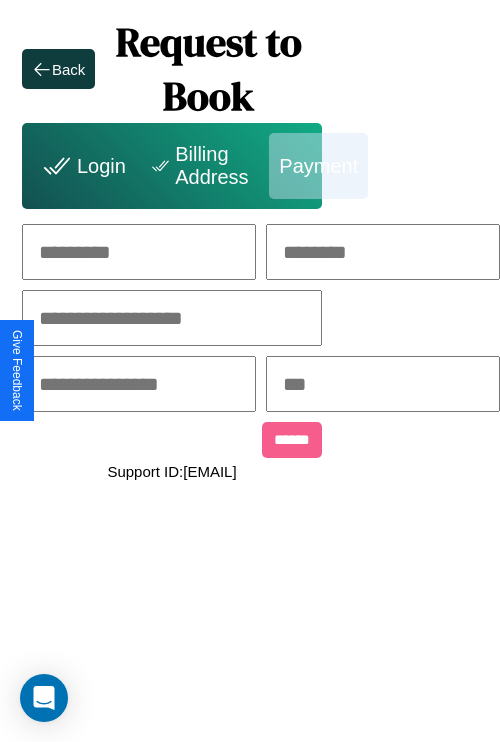 scroll, scrollTop: 0, scrollLeft: 208, axis: horizontal 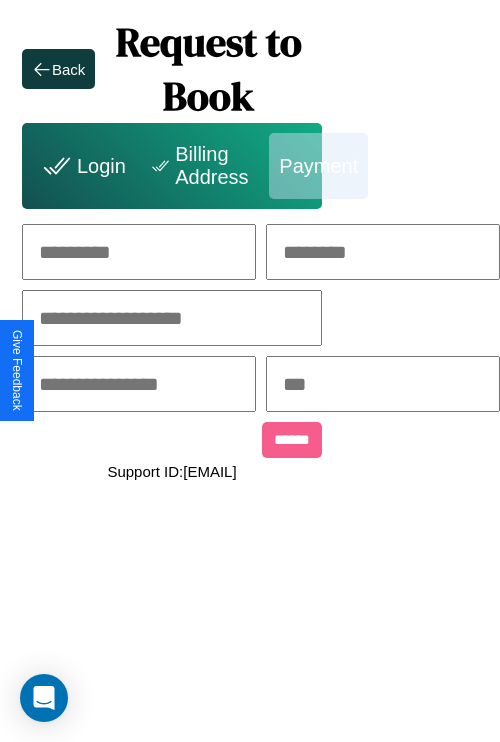 click at bounding box center (139, 252) 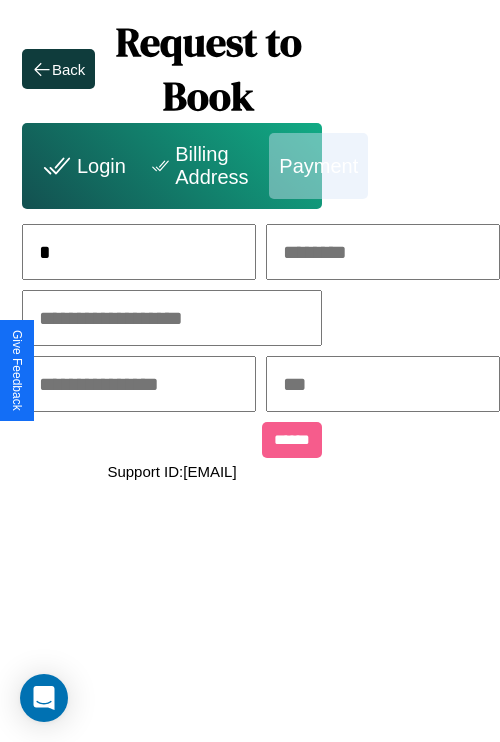 scroll, scrollTop: 0, scrollLeft: 131, axis: horizontal 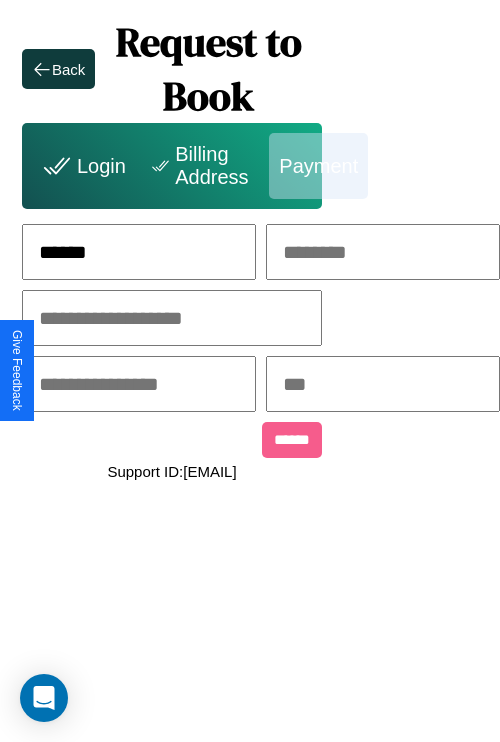 type on "******" 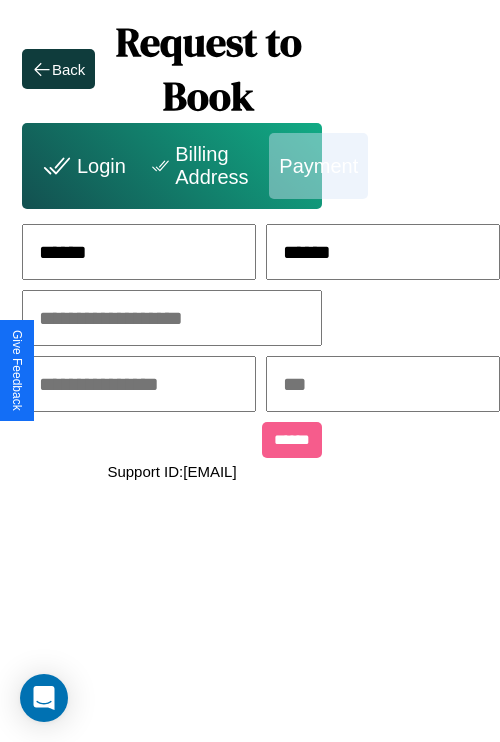 type on "******" 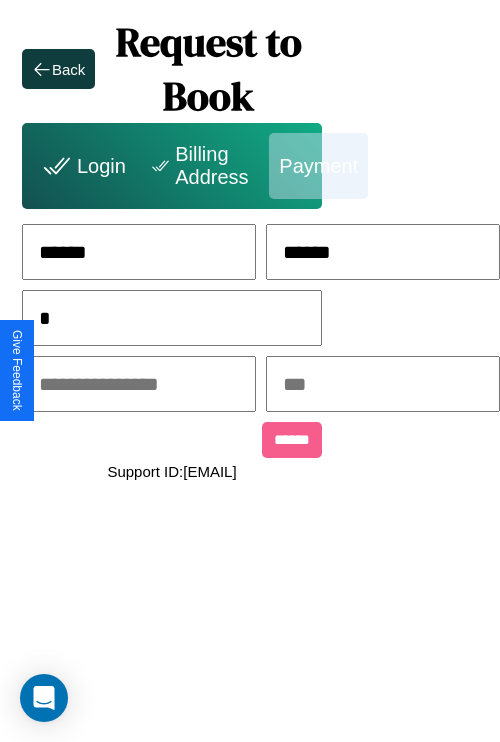scroll, scrollTop: 0, scrollLeft: 128, axis: horizontal 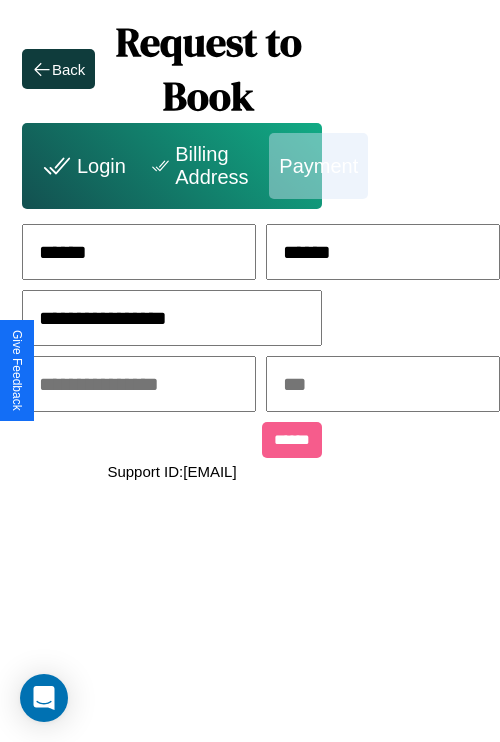 type on "**********" 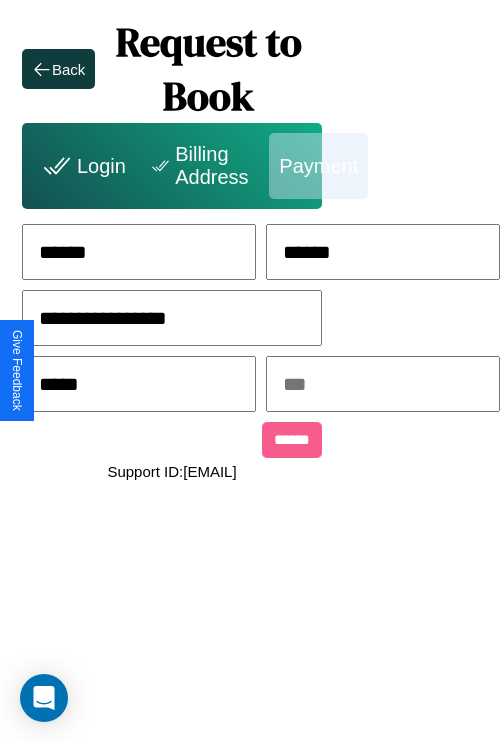 type on "*****" 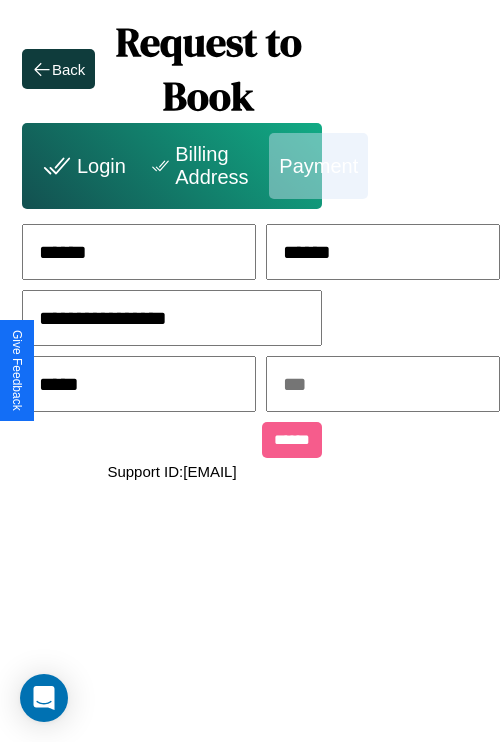 click at bounding box center (383, 384) 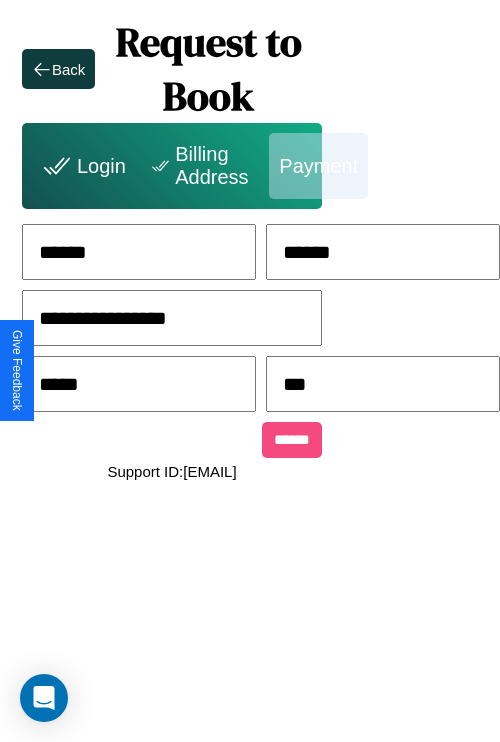 type on "***" 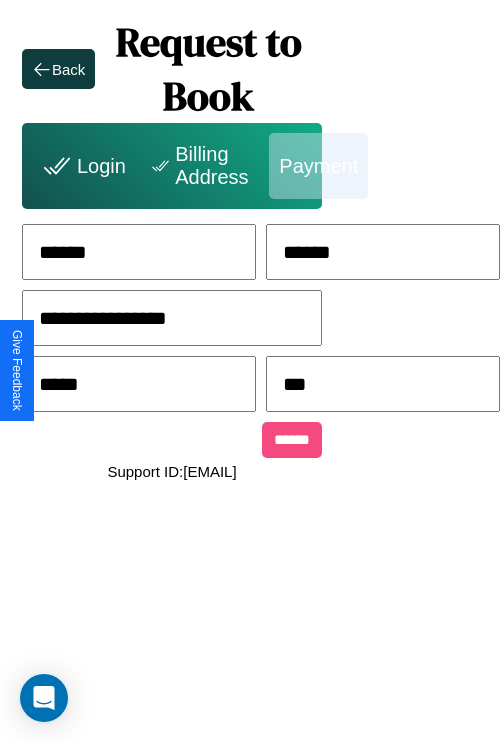 click on "******" at bounding box center (292, 440) 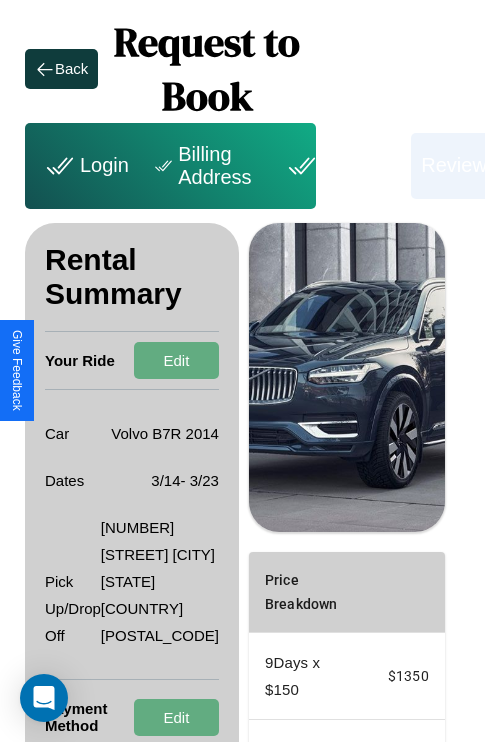 scroll, scrollTop: 301, scrollLeft: 72, axis: both 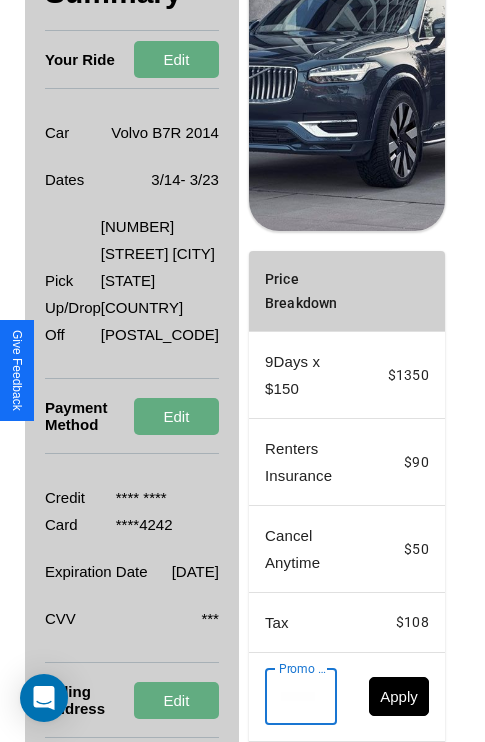 click on "Promo Code" at bounding box center (290, 697) 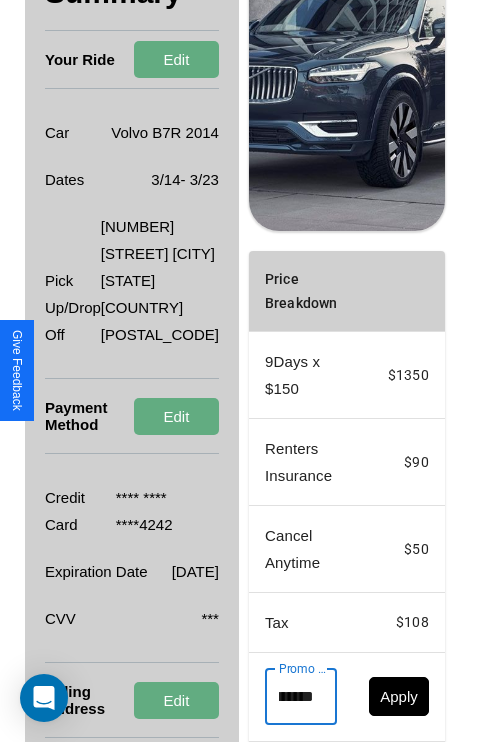 scroll, scrollTop: 0, scrollLeft: 71, axis: horizontal 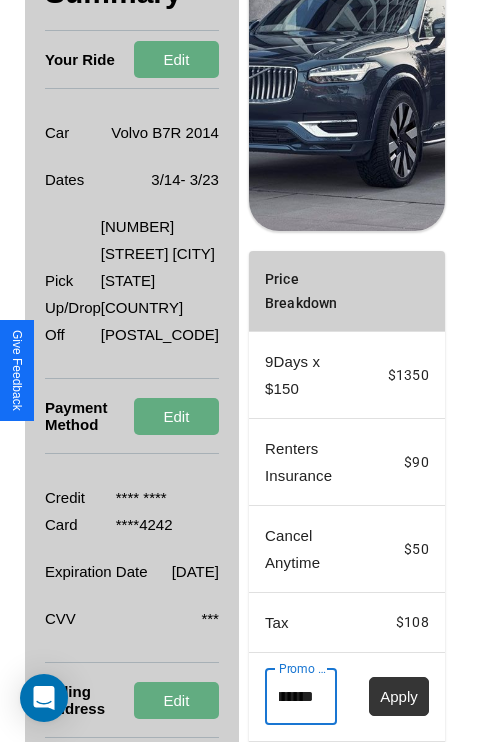 type on "**********" 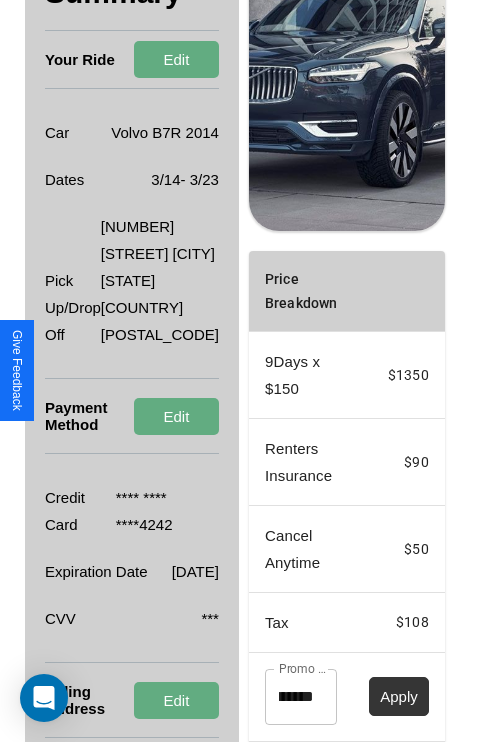 scroll, scrollTop: 0, scrollLeft: 0, axis: both 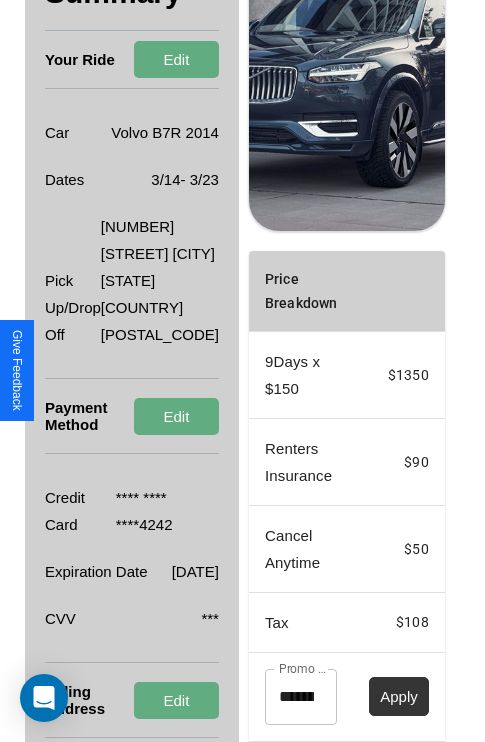 click on "Apply" at bounding box center (399, 696) 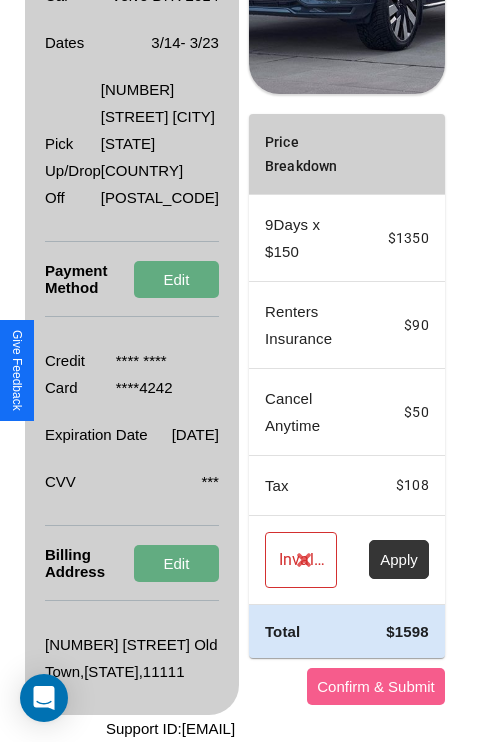 scroll, scrollTop: 455, scrollLeft: 72, axis: both 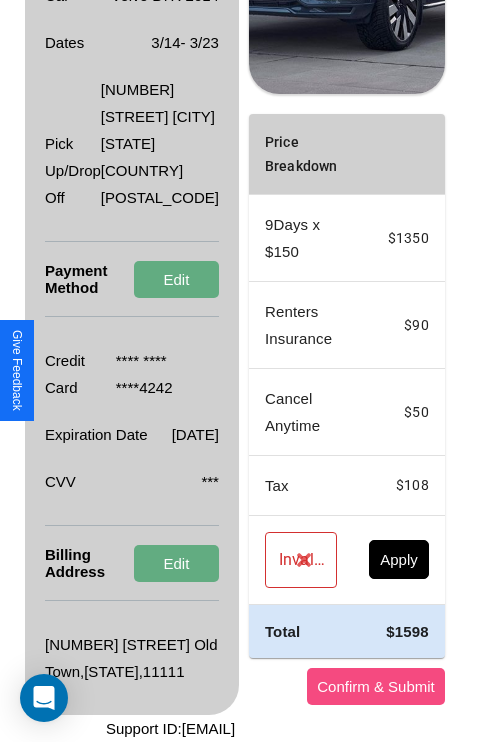 click on "Confirm & Submit" at bounding box center [376, 686] 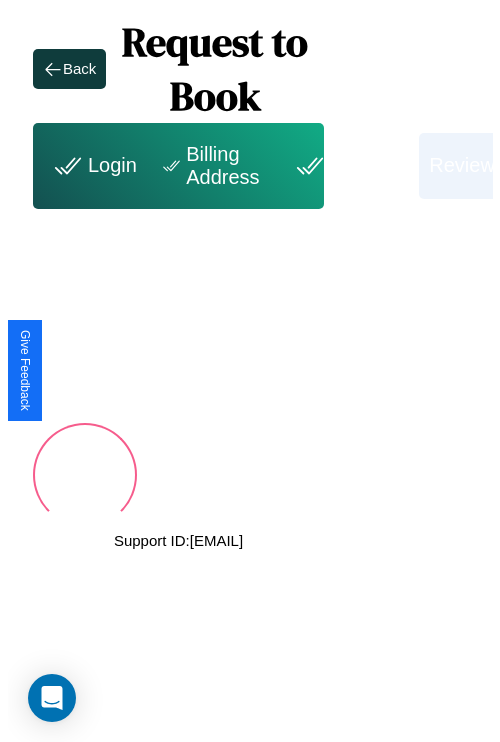 scroll, scrollTop: 0, scrollLeft: 72, axis: horizontal 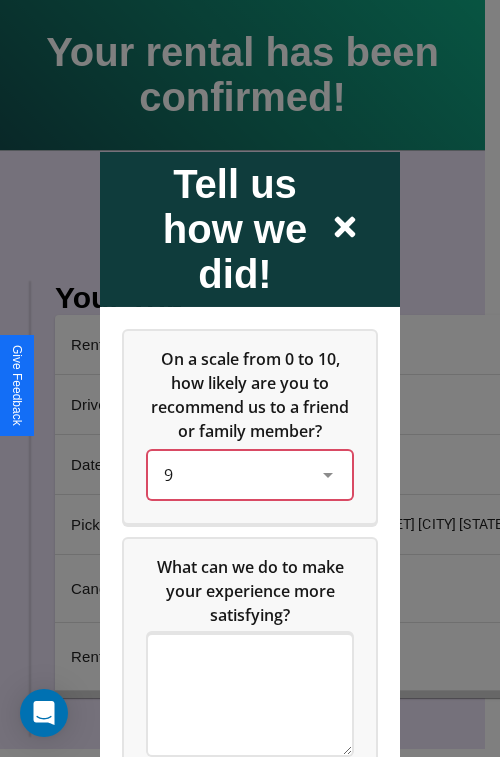 click on "9" at bounding box center (234, 474) 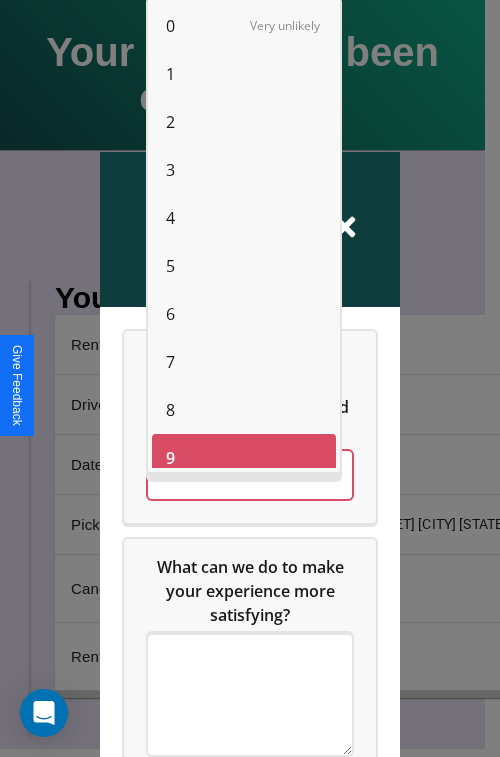 scroll, scrollTop: 14, scrollLeft: 0, axis: vertical 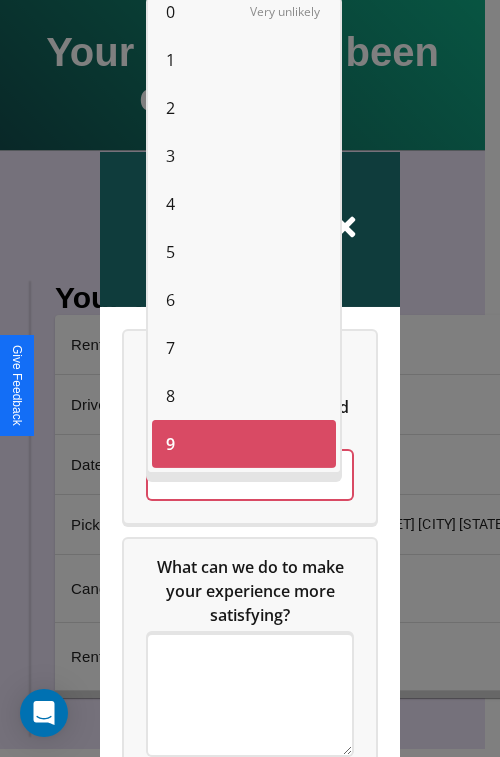 click on "6" at bounding box center (170, 300) 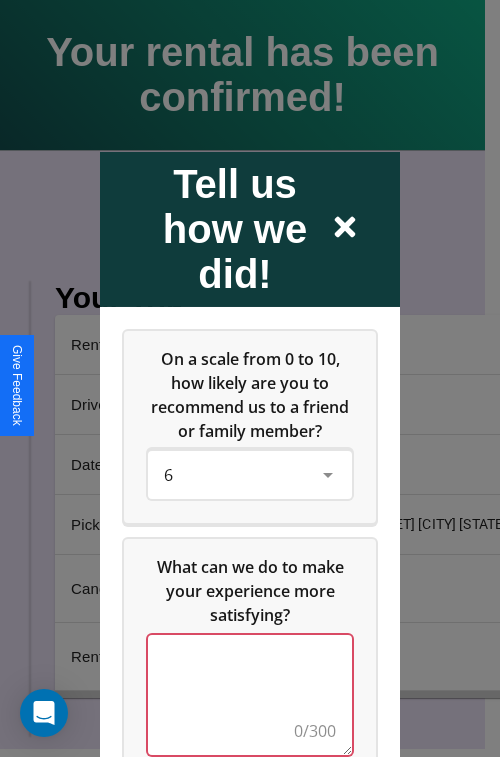 click at bounding box center (250, 694) 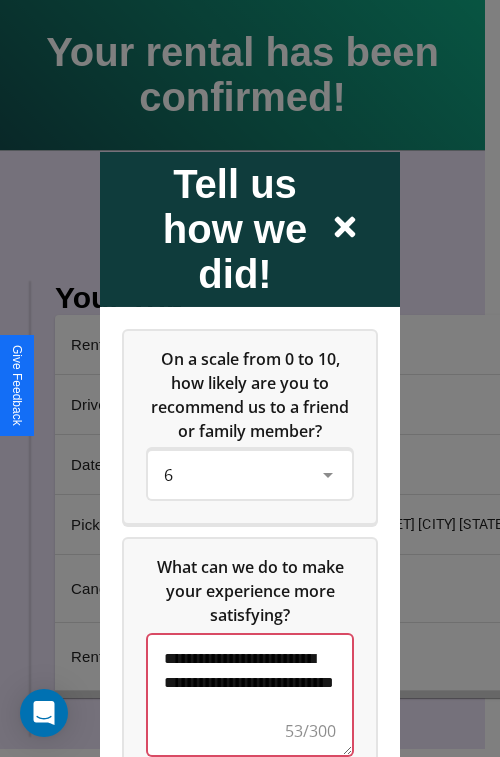 scroll, scrollTop: 5, scrollLeft: 0, axis: vertical 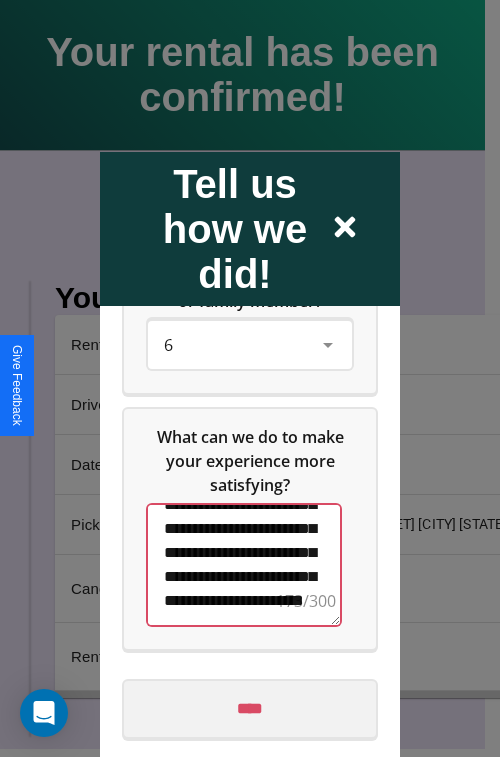 type on "**********" 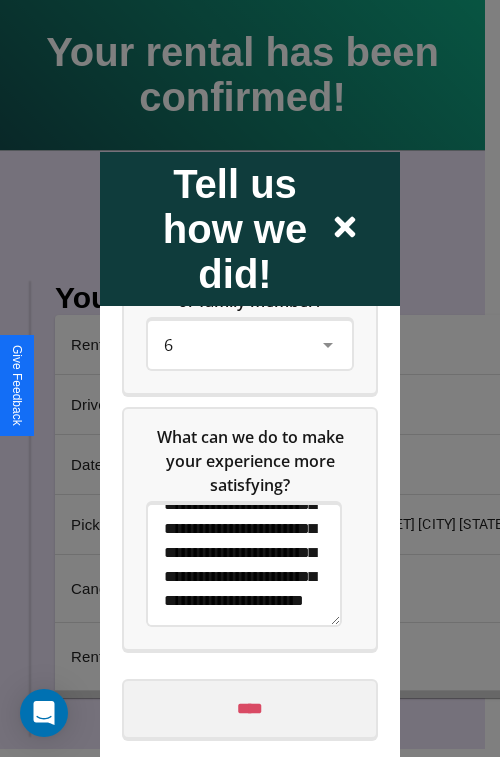 click on "****" at bounding box center (250, 708) 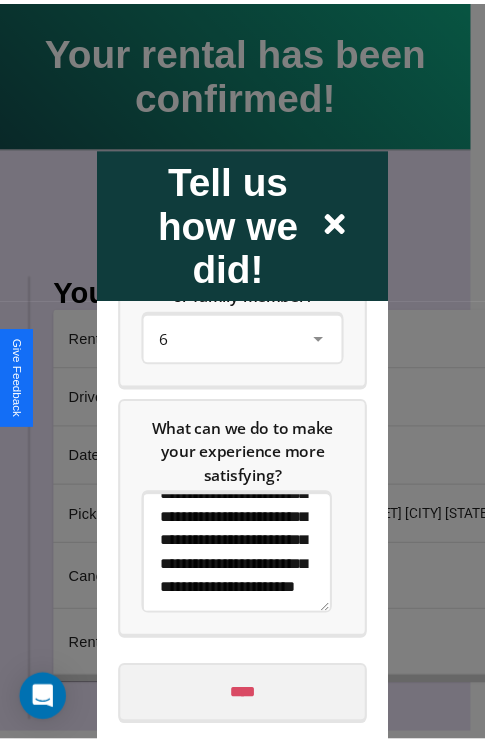 scroll, scrollTop: 0, scrollLeft: 0, axis: both 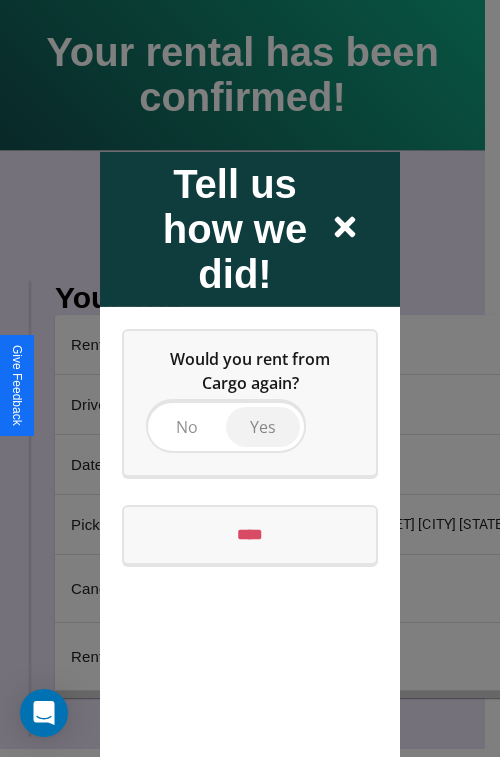 click on "Yes" at bounding box center [263, 426] 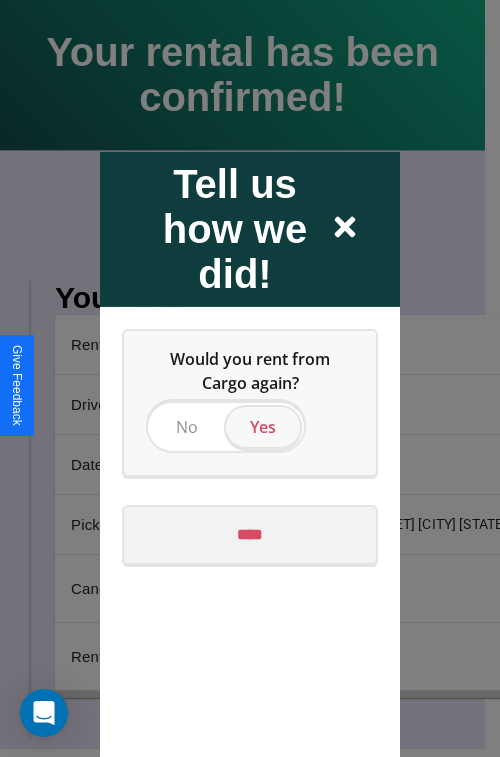 click on "****" at bounding box center [250, 534] 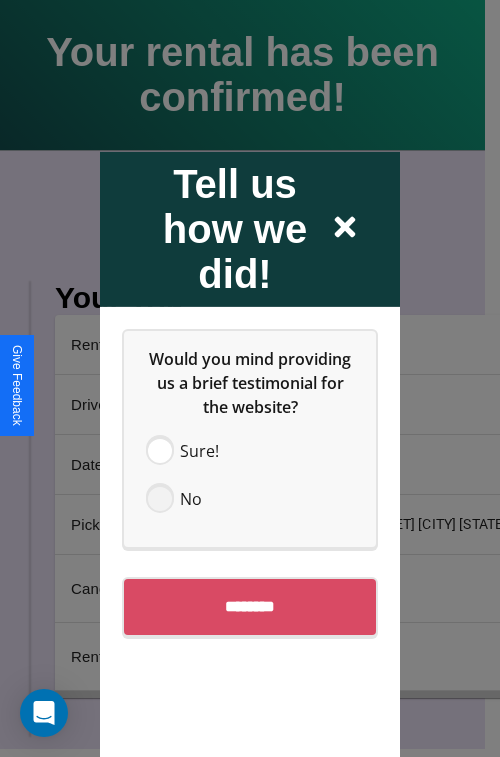 click at bounding box center (160, 498) 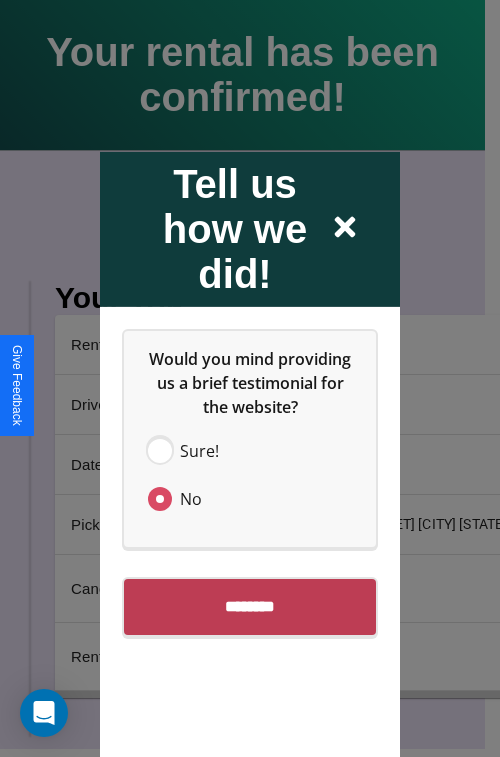click on "********" at bounding box center (250, 606) 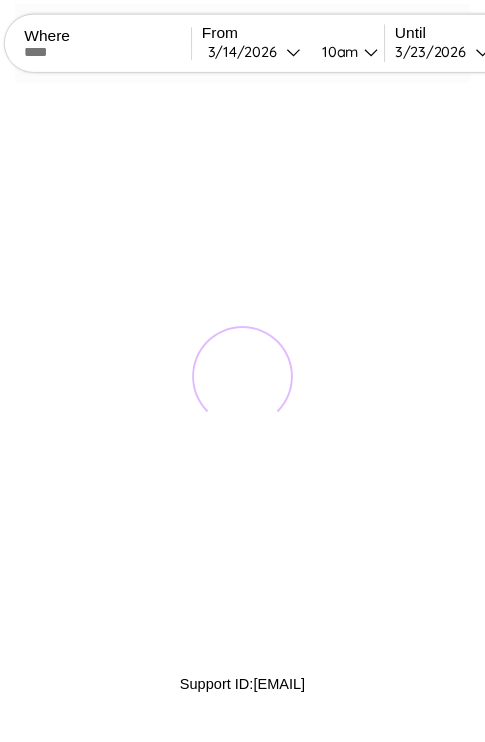 scroll, scrollTop: 0, scrollLeft: 0, axis: both 